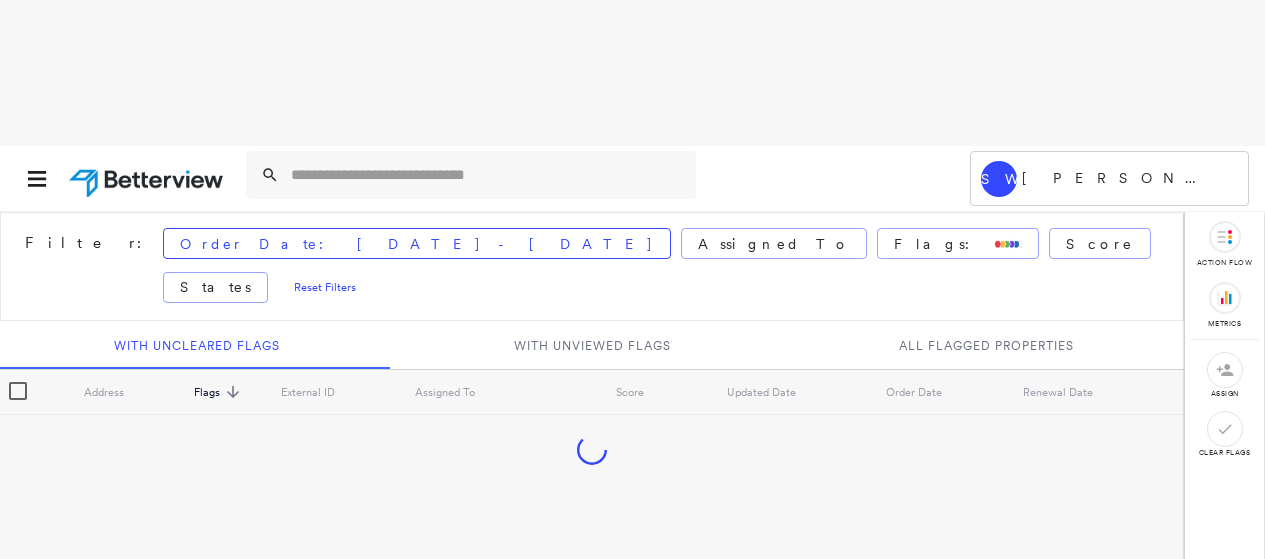 scroll, scrollTop: 0, scrollLeft: 0, axis: both 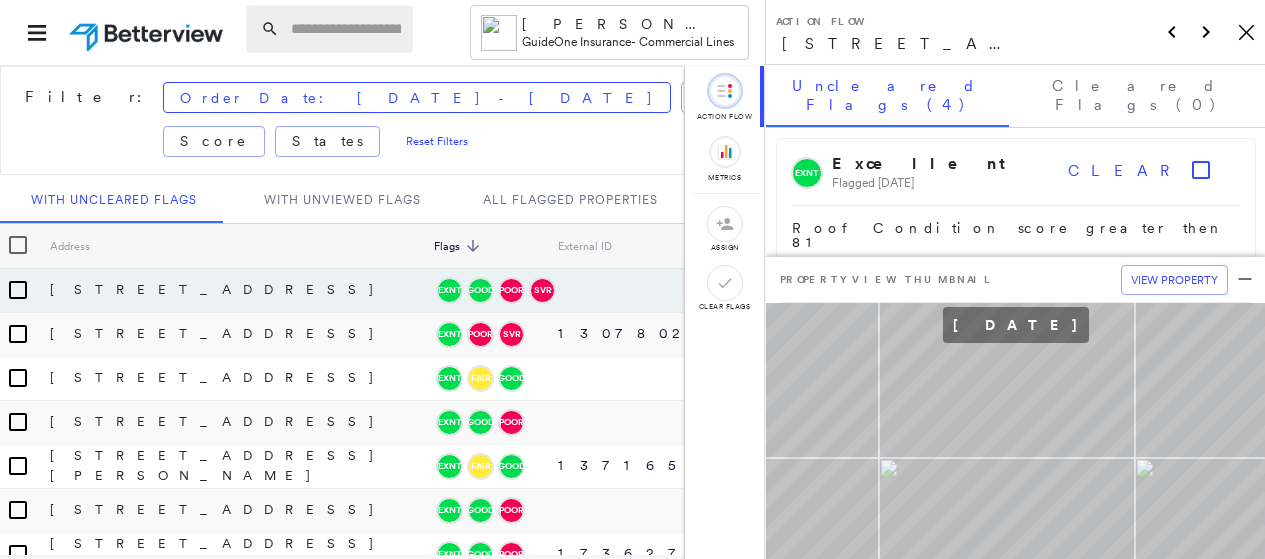 click at bounding box center [346, 29] 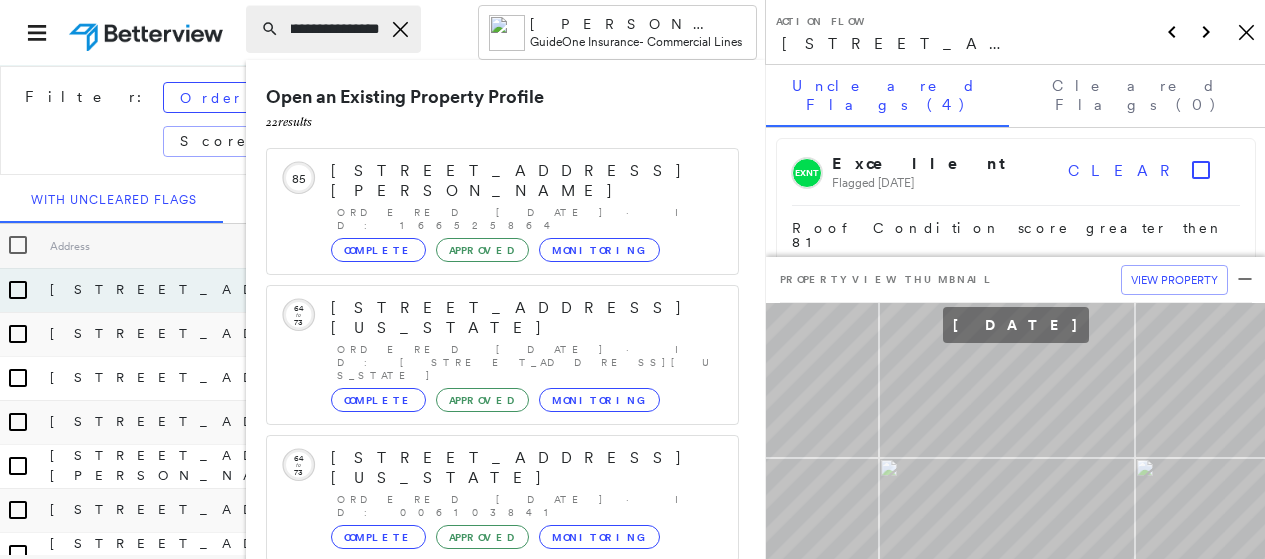 scroll, scrollTop: 0, scrollLeft: 123, axis: horizontal 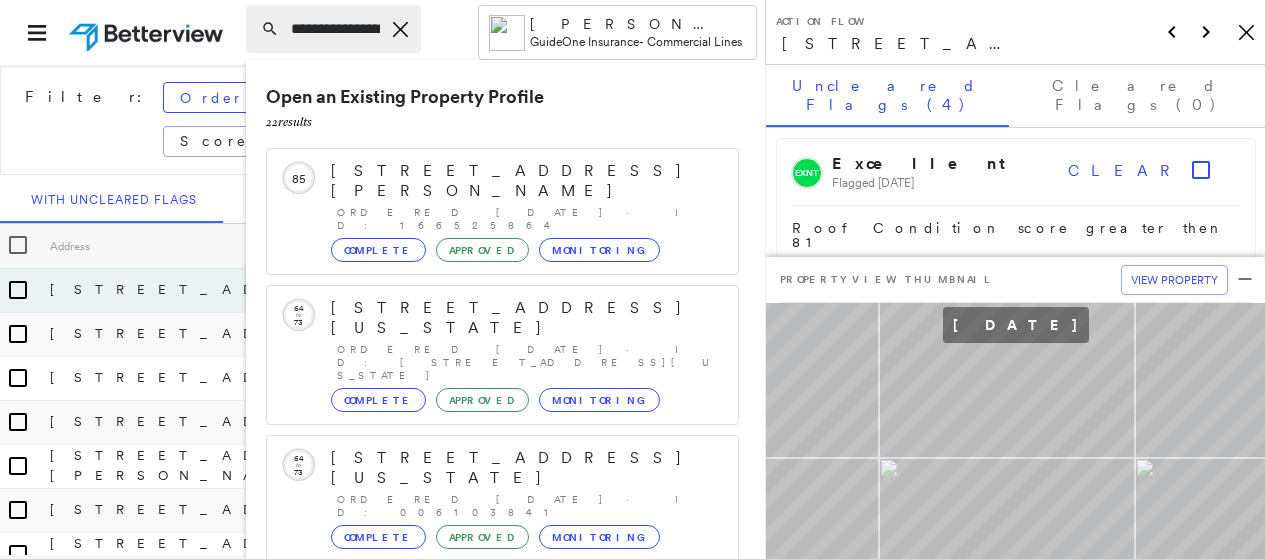 click on "Icon_Closemodal" 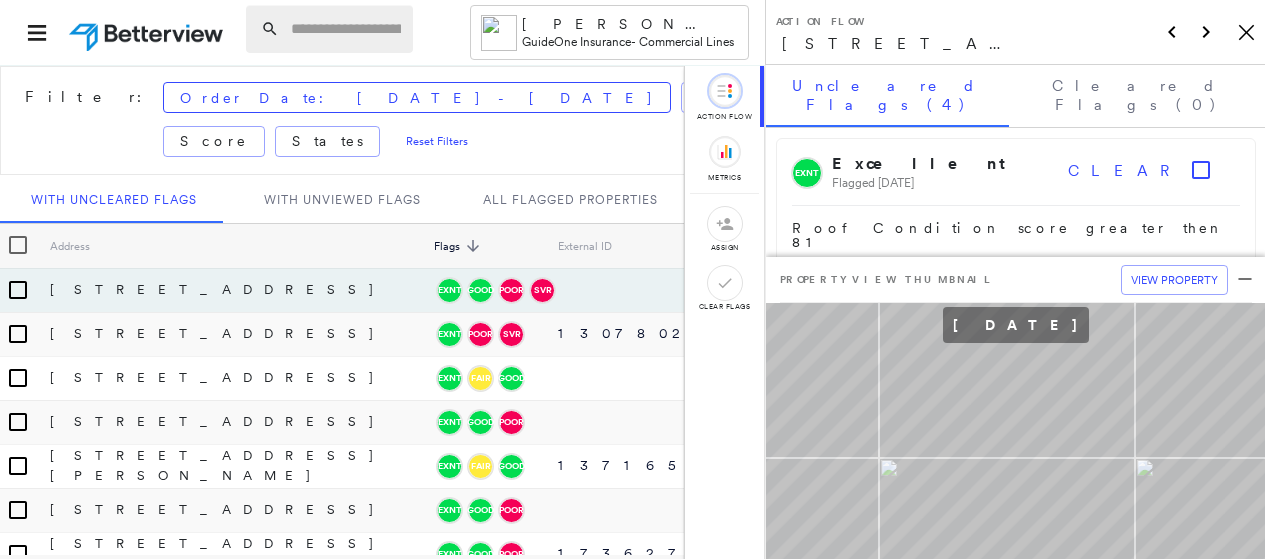 click at bounding box center [329, 29] 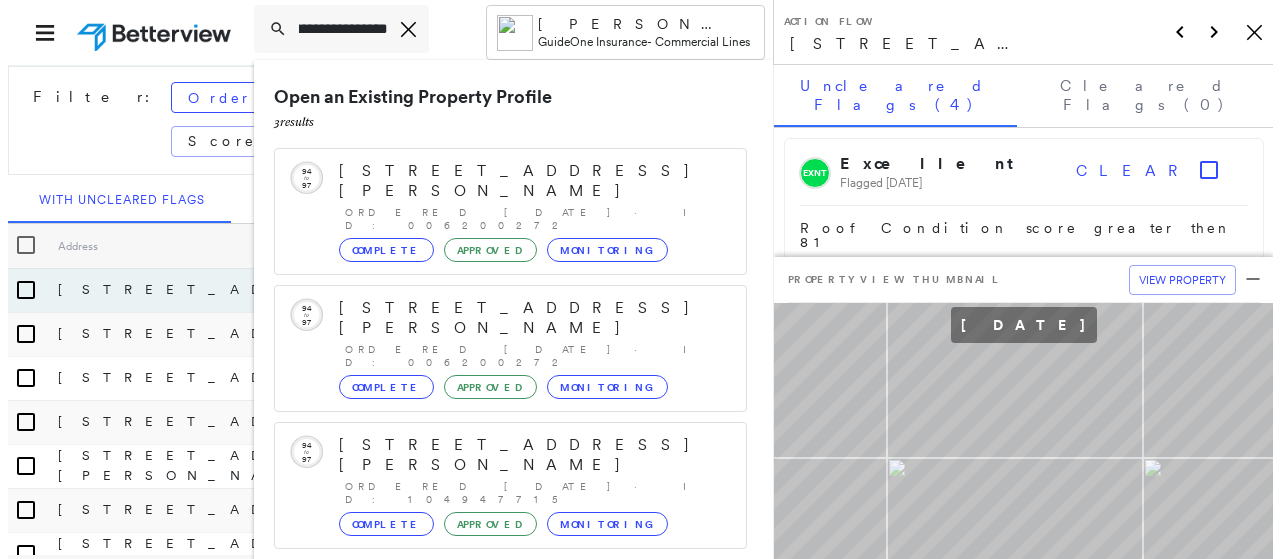 scroll, scrollTop: 0, scrollLeft: 126, axis: horizontal 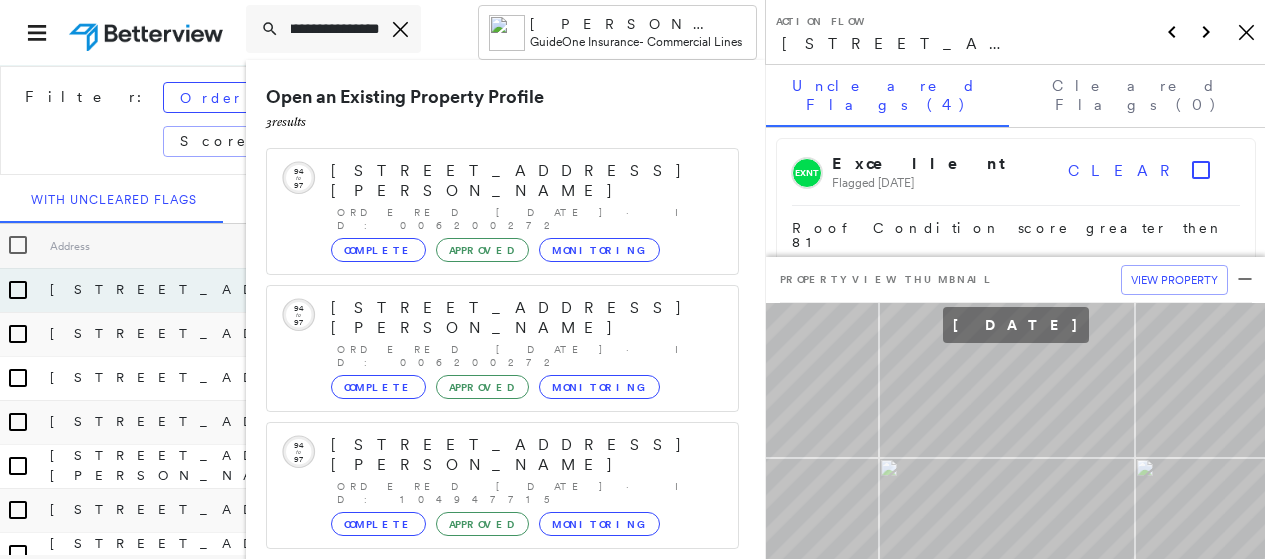 type on "**********" 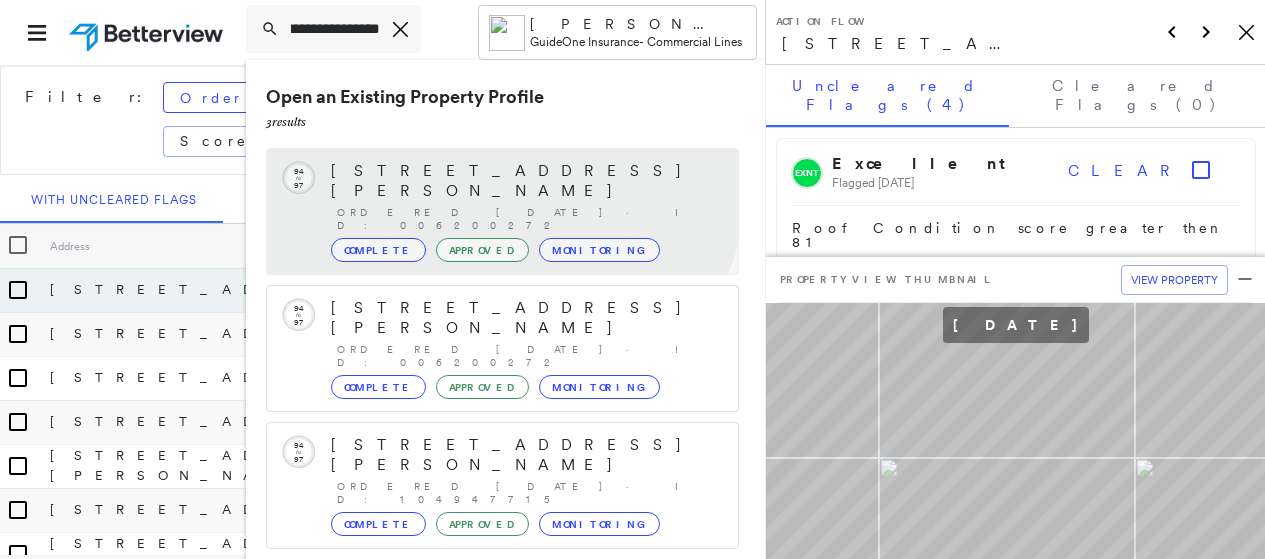 click on "[STREET_ADDRESS][PERSON_NAME]" at bounding box center [524, 181] 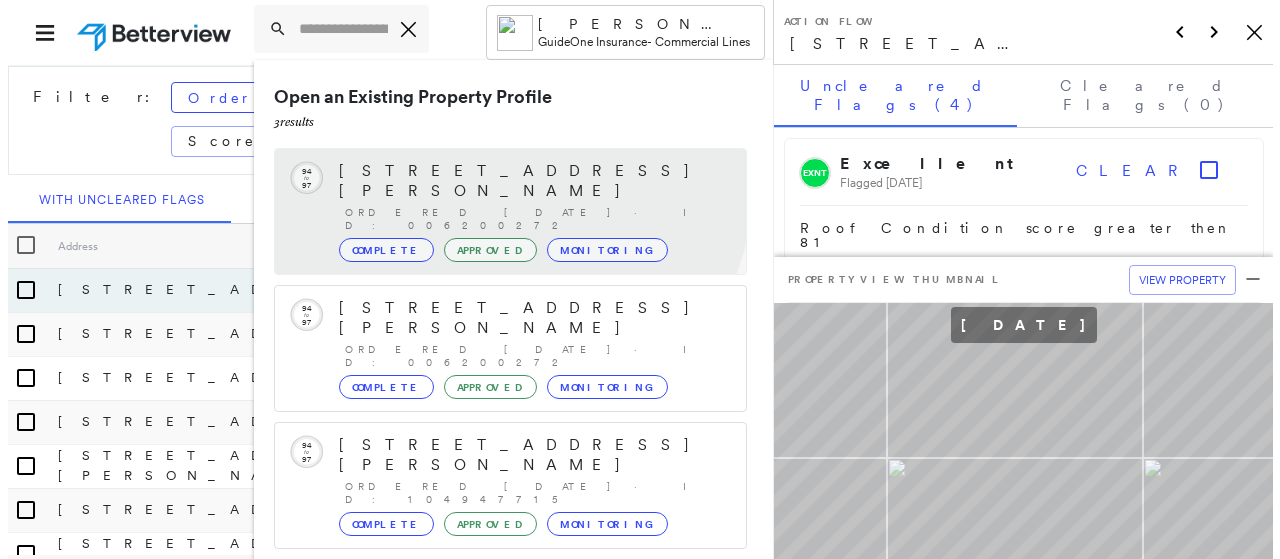 scroll, scrollTop: 0, scrollLeft: 0, axis: both 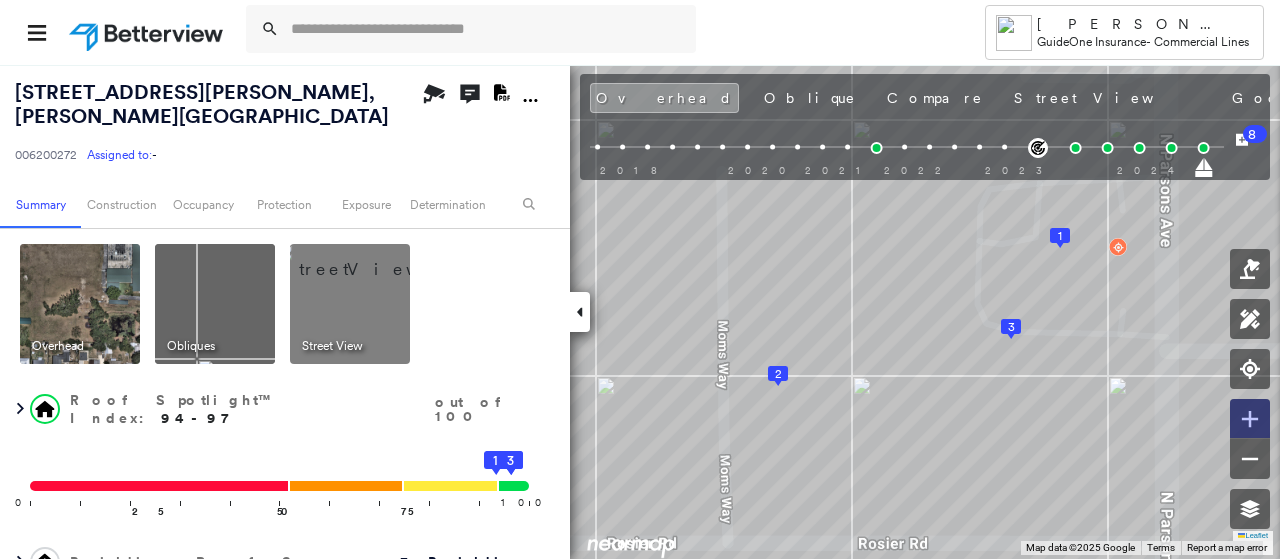 click 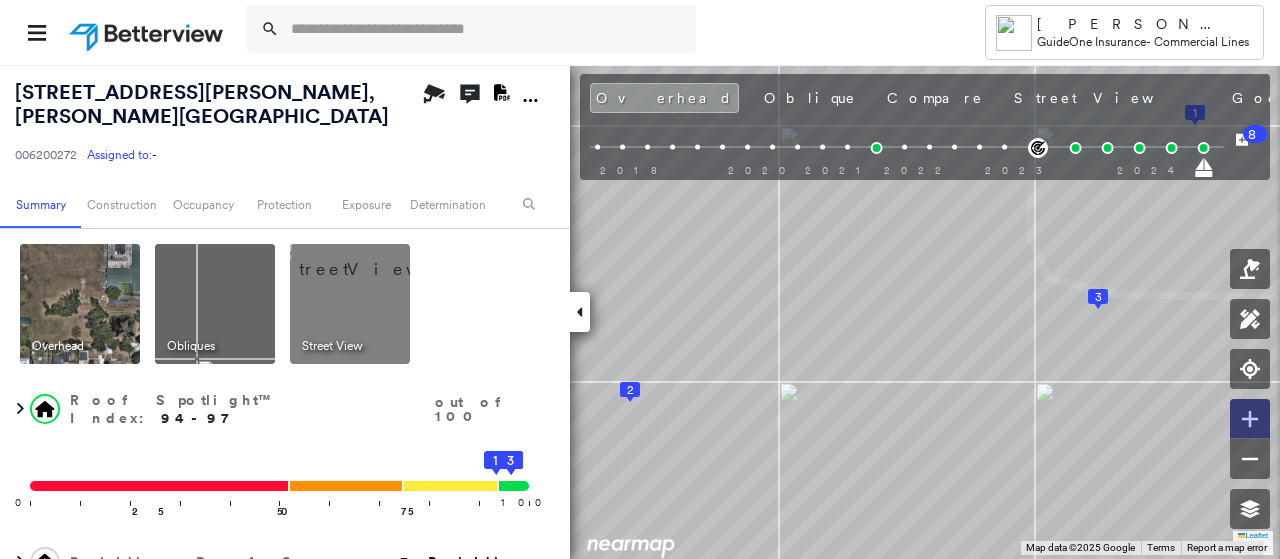 click 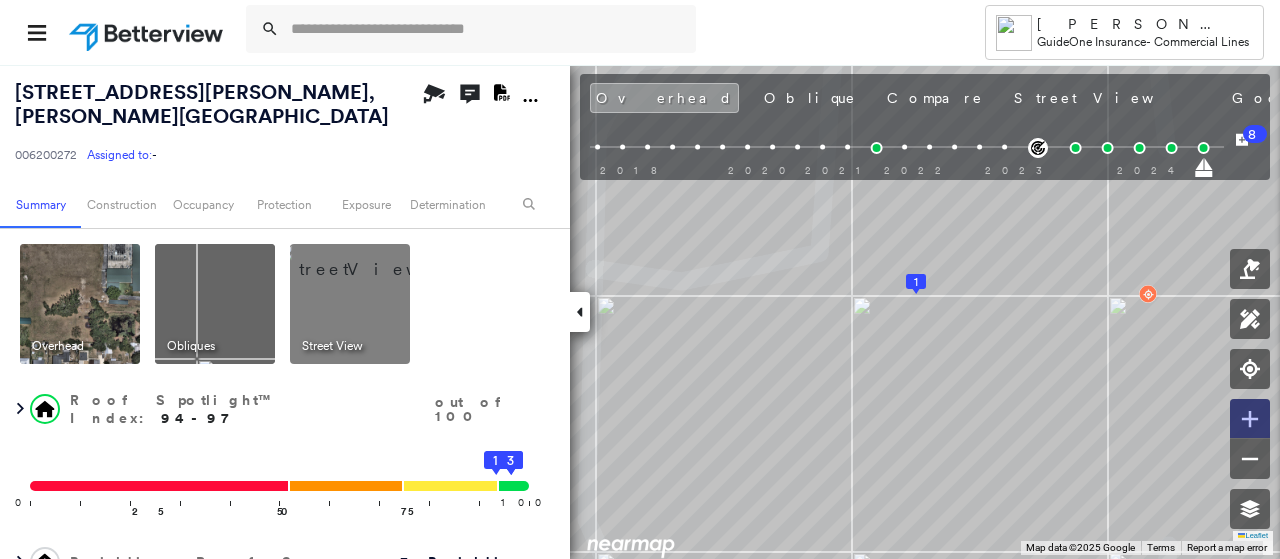 click 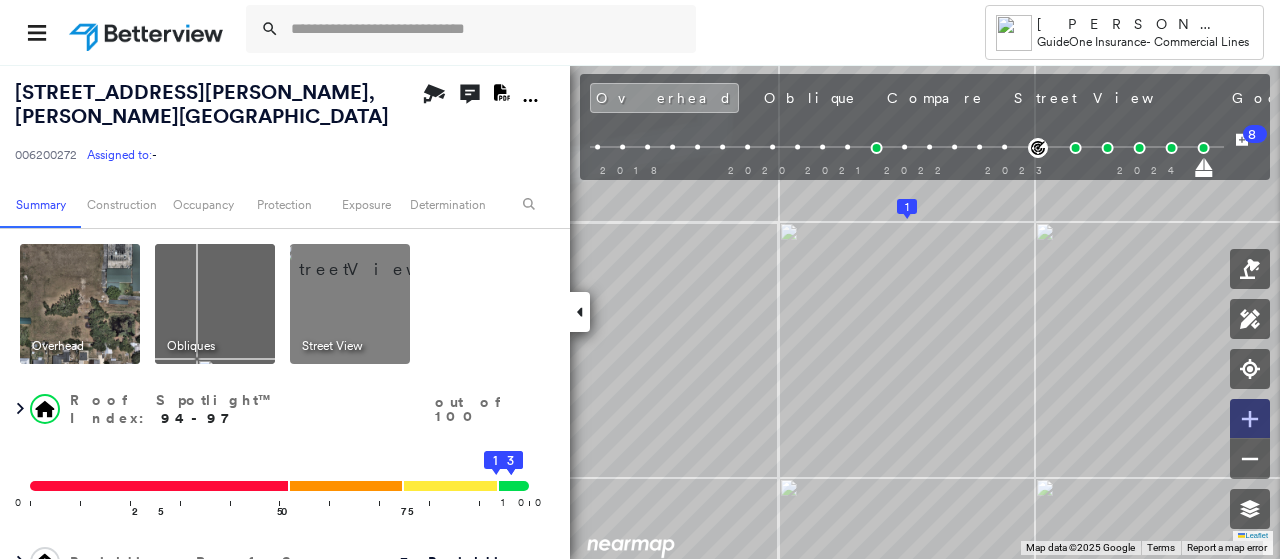 click 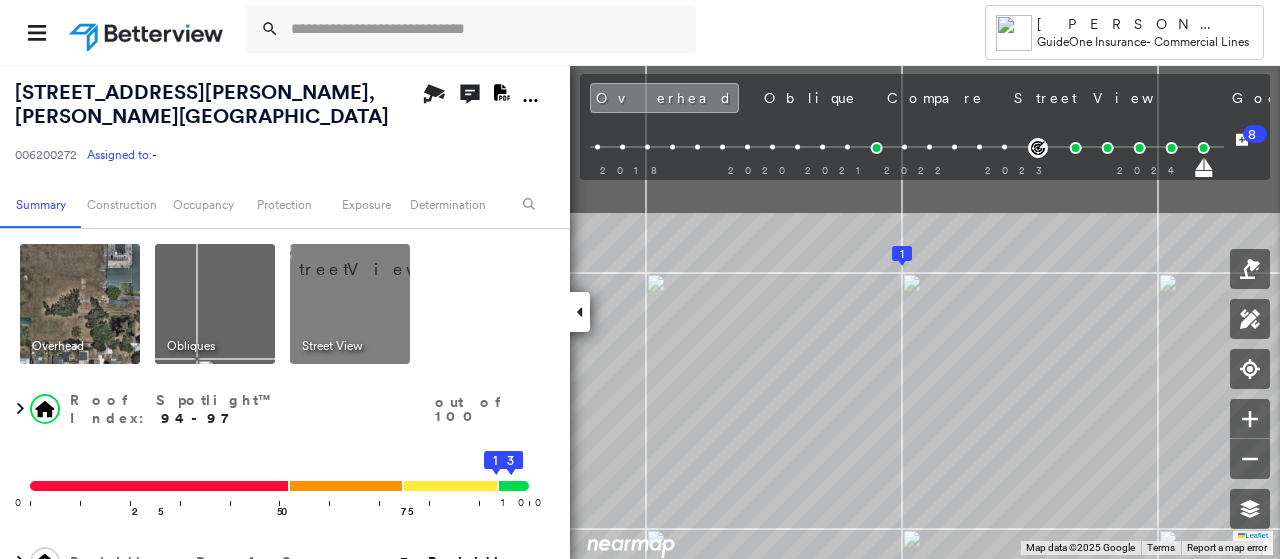click on "Tower [PERSON_NAME][US_STATE] GuideOne Insurance  -   Commercial Lines [STREET_ADDRESS][PERSON_NAME][PERSON_NAME] 006200272 Assigned to:  - Assigned to:  - 006200272 Assigned to:  - Open Comments Download PDF Report Summary Construction Occupancy Protection Exposure Determination Overhead Obliques Street View Roof Spotlight™ Index :  94-97 out of 100 0 100 25 50 75 1 2 3 Building Roof Scores 3 Buildings Policy Information :  006200272 Flags :  1 (0 cleared, 1 uncleared) Construction Roof Spotlights :  Ponding, Staining, Overhang, Vent Property Features :  Car, Water Hazard, Playground, Cracked Pavement, Significantly Stained Pavement and 3 more Roof Size & Shape :  3 buildings  Occupancy Place Detail Protection Exposure FEMA Risk Index Flood Regional Hazard: 3   out of  5 Additional Perils Determination Flags :  1 (0 cleared, 1 uncleared) Uncleared Flags (1) Cleared Flags  (0) EXNT Excellent Flagged [DATE] Clear Action Taken New Entry History Quote/New Business Terms & Conditions Added ACV Endorsement General 8" at bounding box center [640, 279] 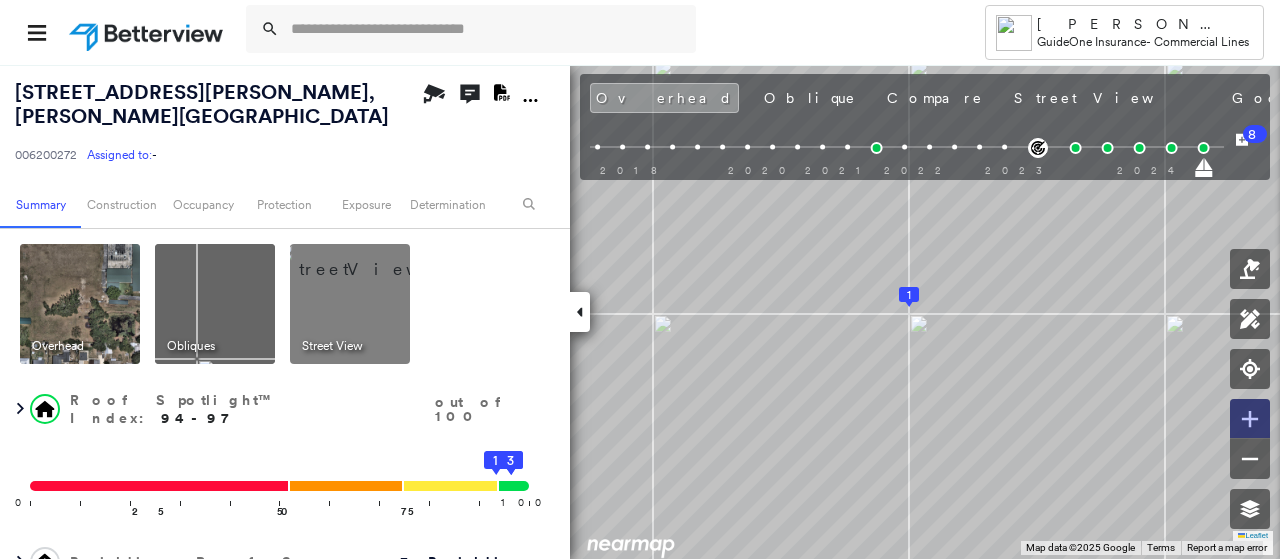 click at bounding box center (1250, 419) 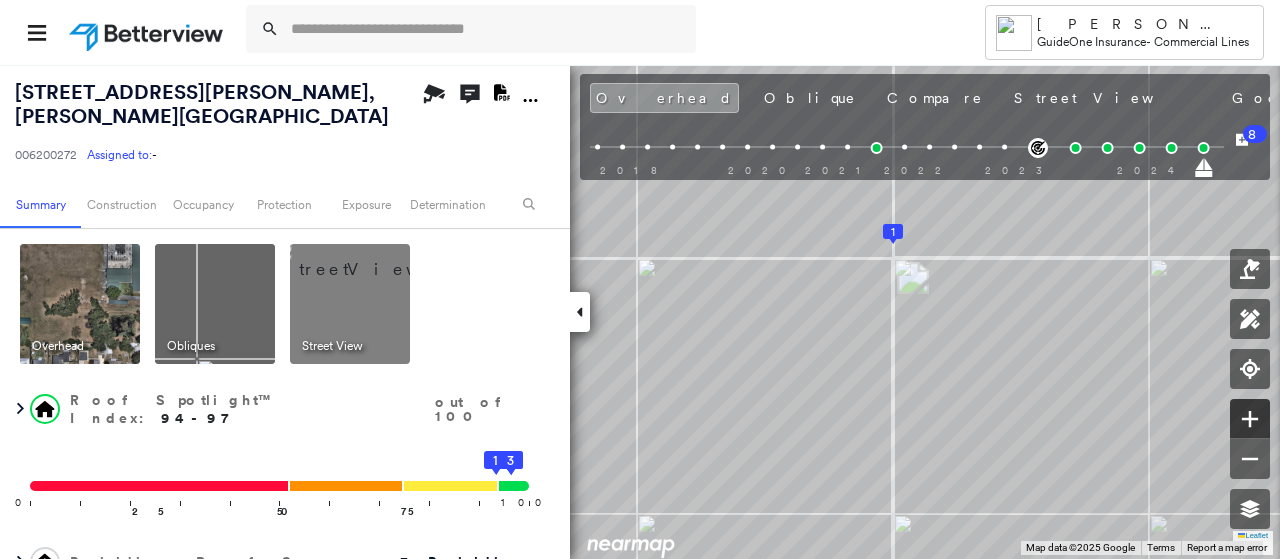 click at bounding box center (1250, 419) 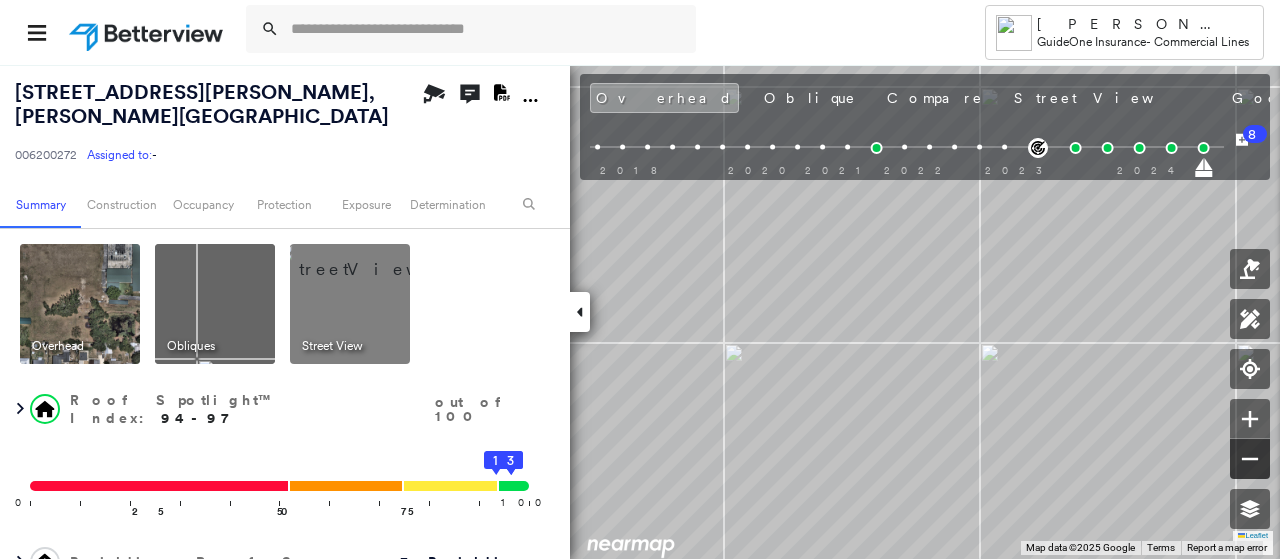 click 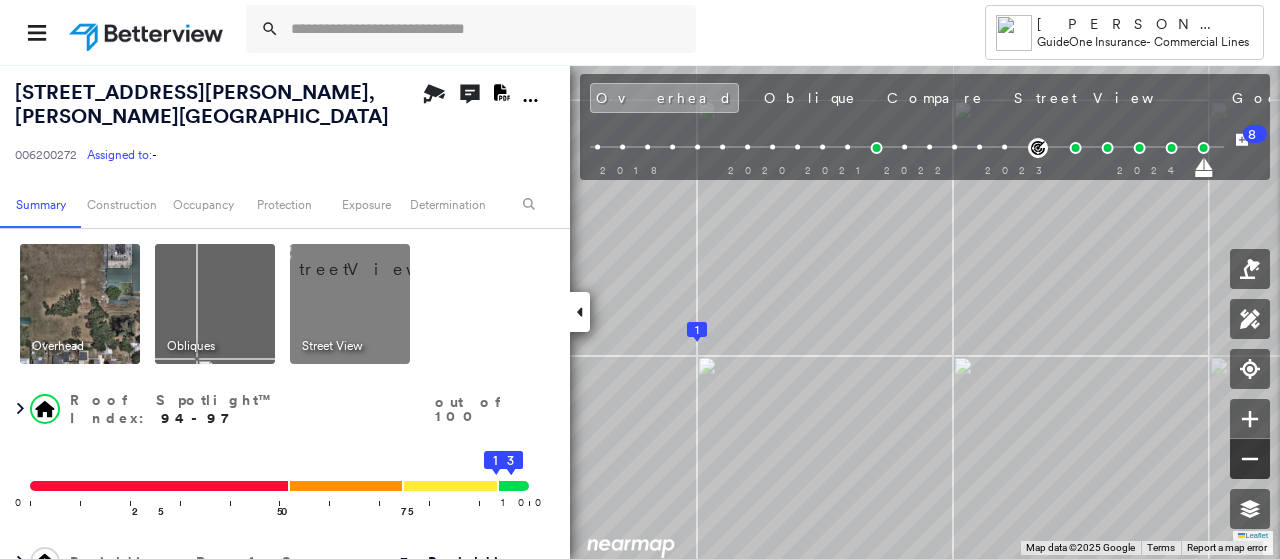 click 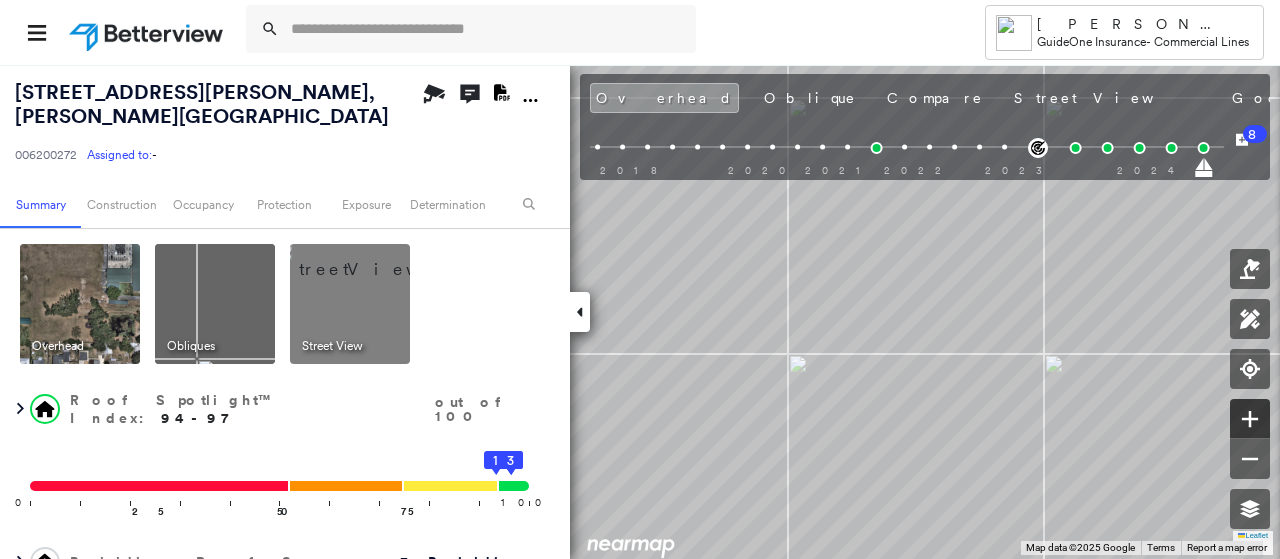 click at bounding box center [1250, 419] 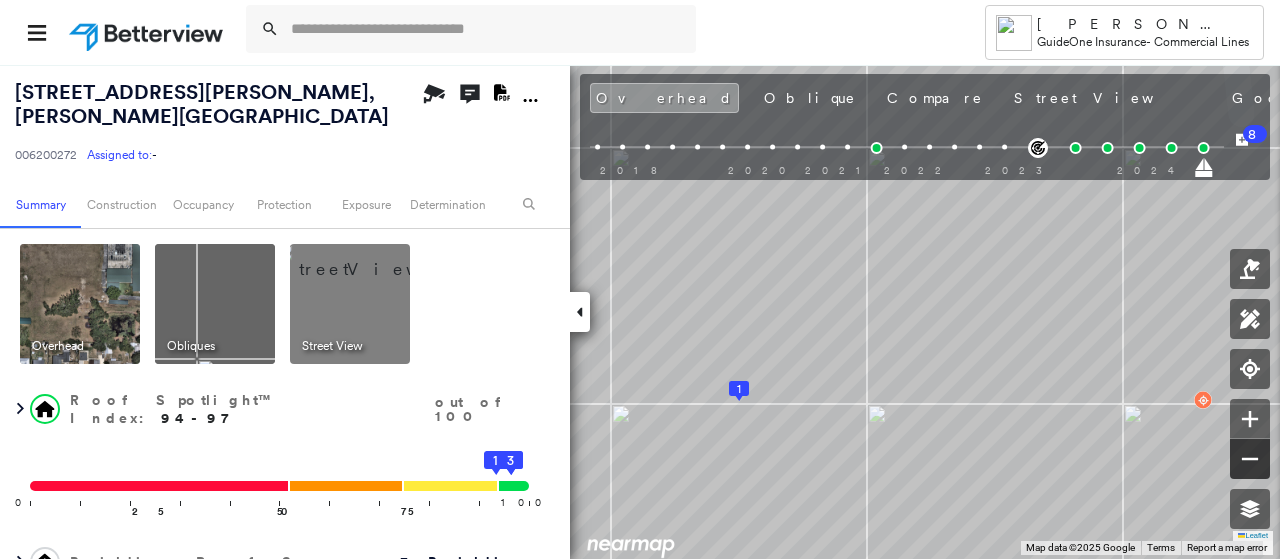 click 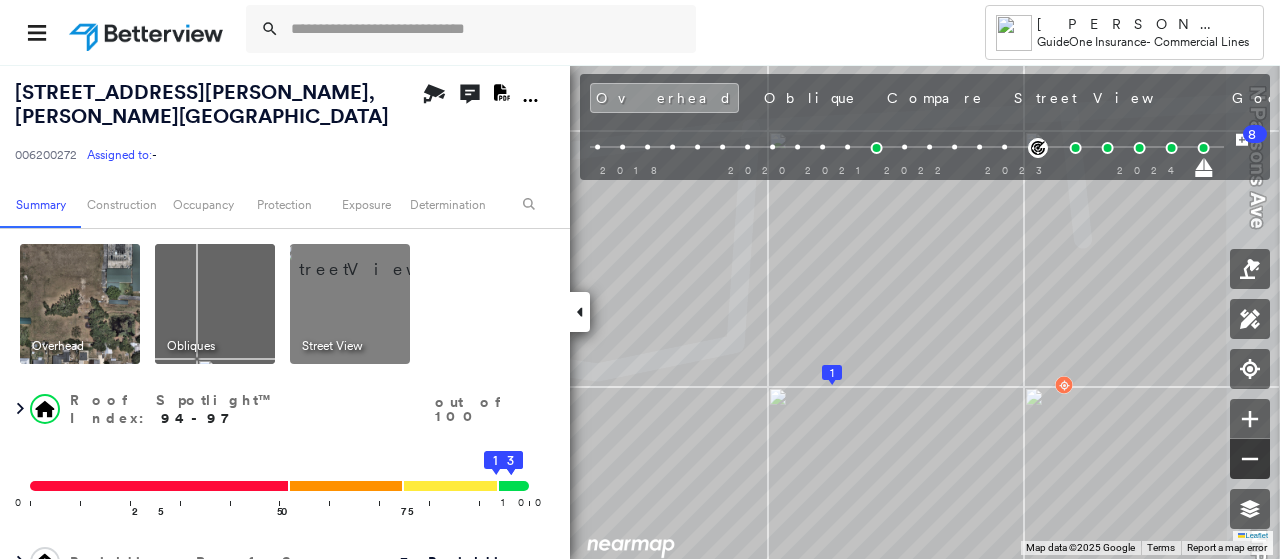click 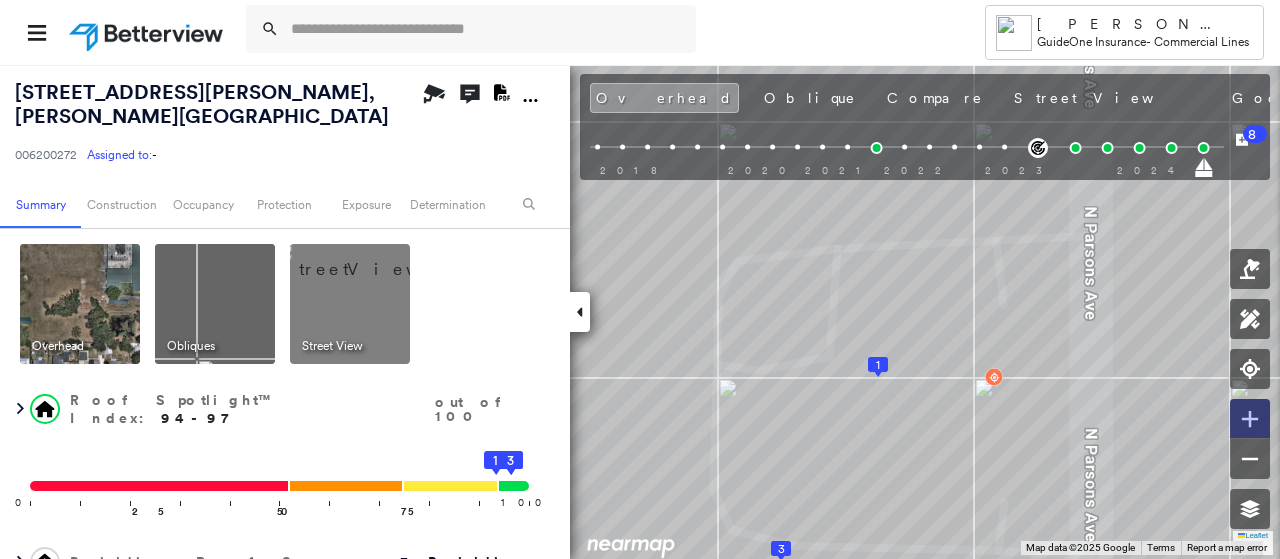 click at bounding box center [1250, 419] 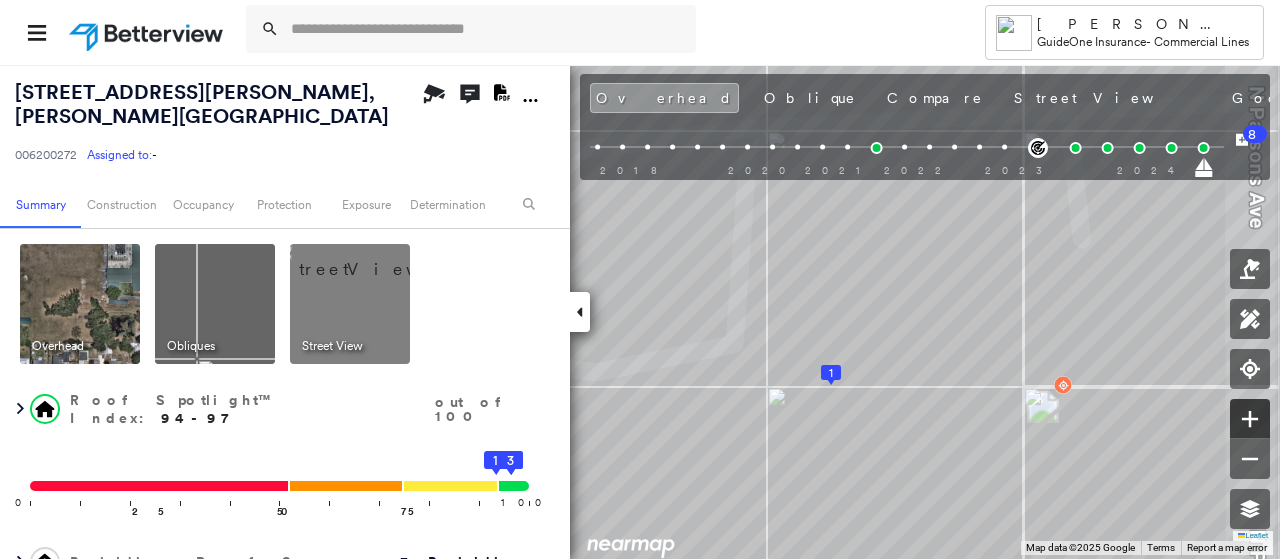 click at bounding box center (1250, 419) 